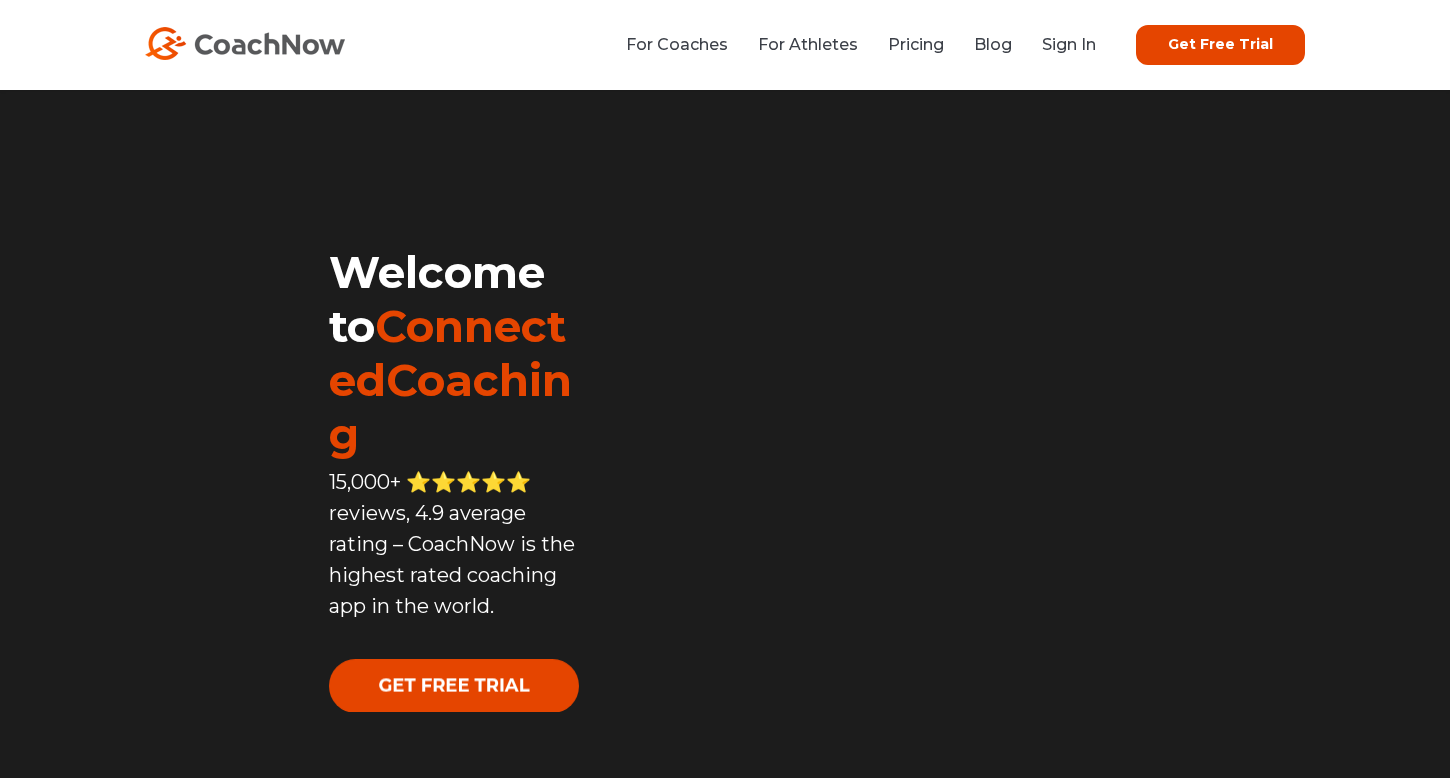 scroll, scrollTop: 0, scrollLeft: 0, axis: both 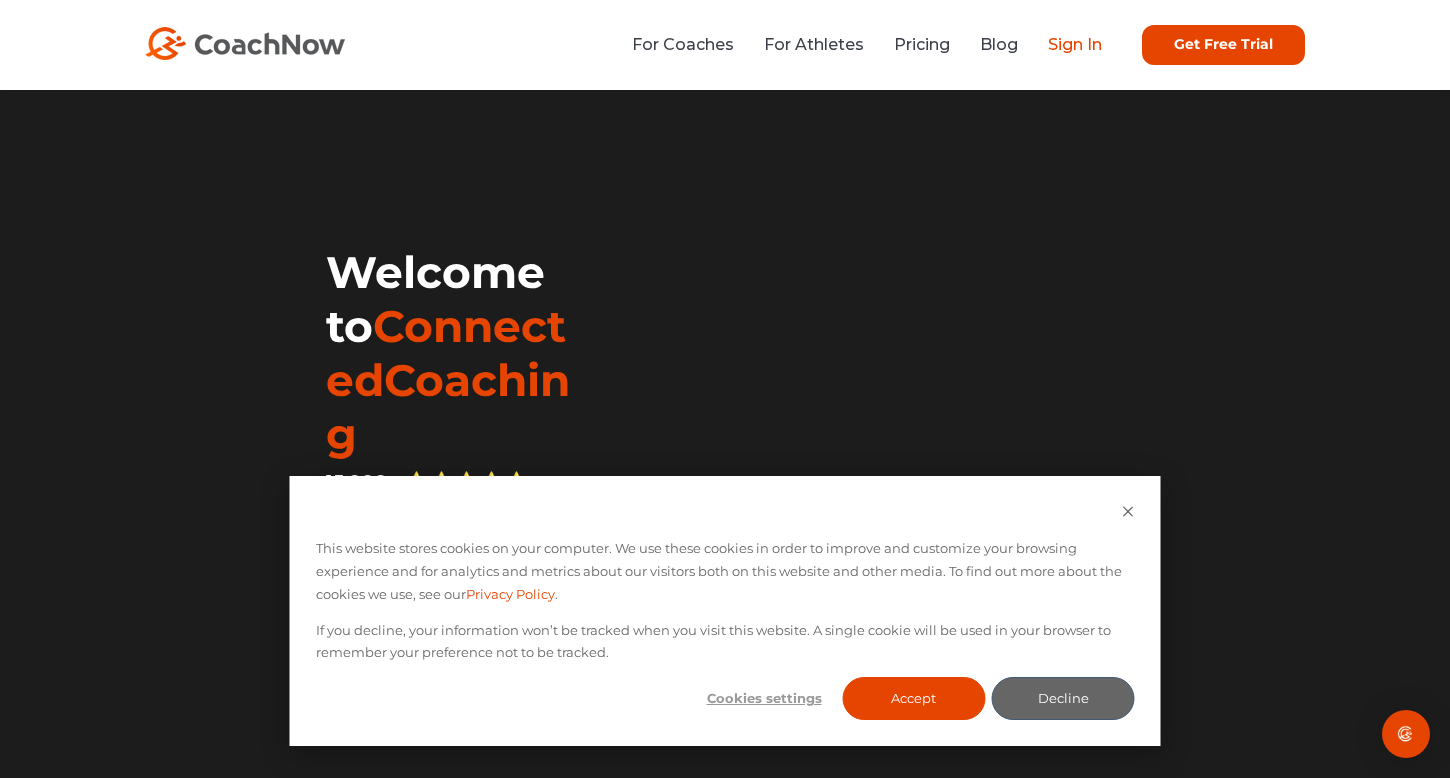 click on "Sign In" at bounding box center (1075, 44) 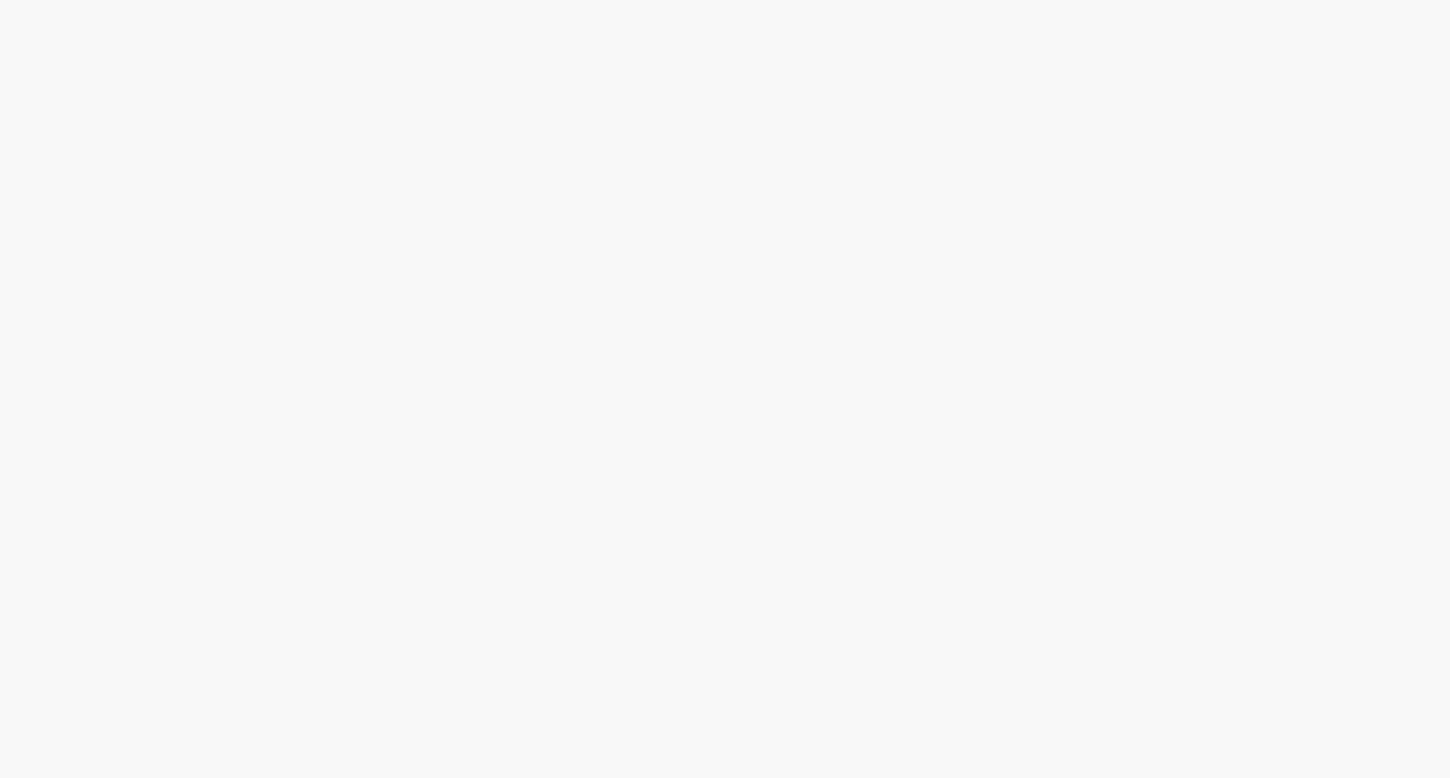scroll, scrollTop: 0, scrollLeft: 0, axis: both 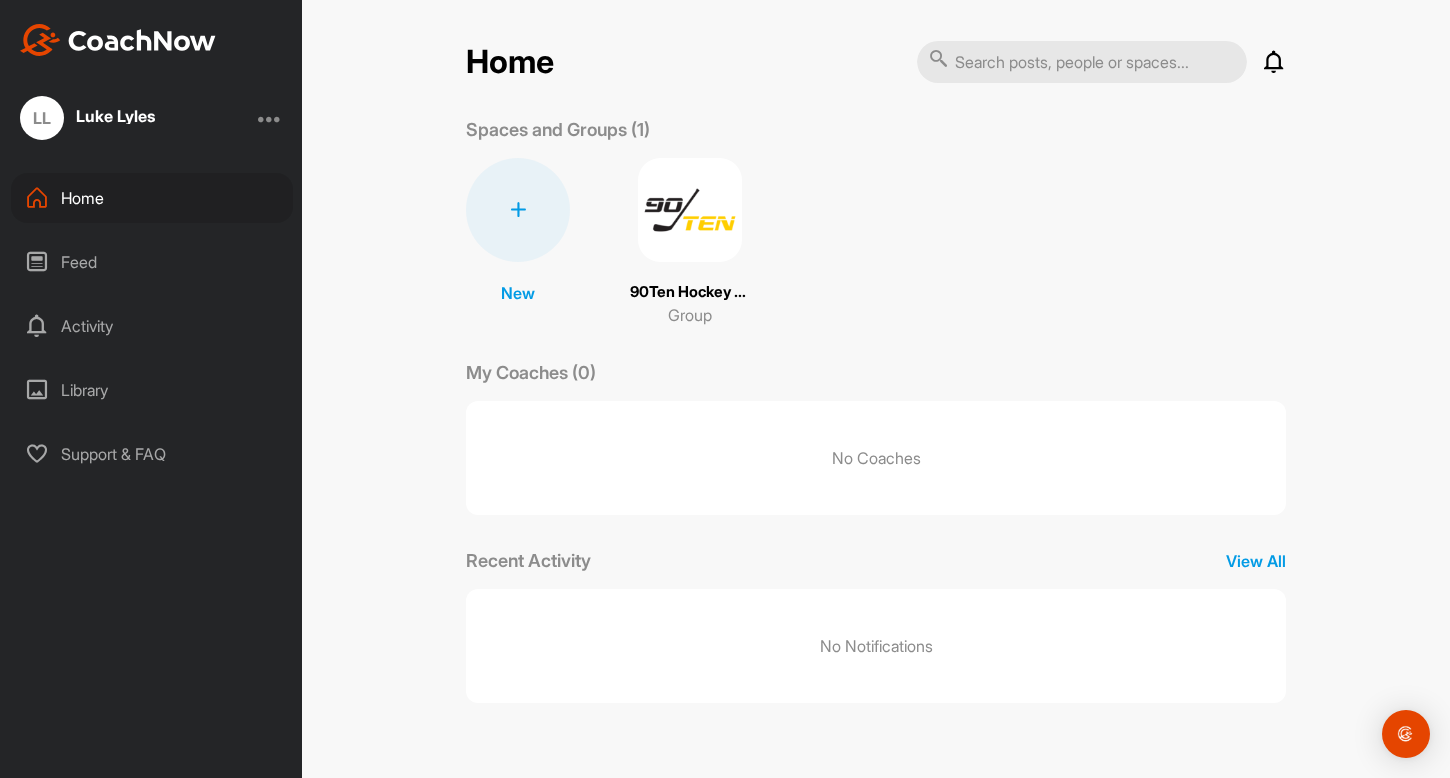 click at bounding box center [690, 210] 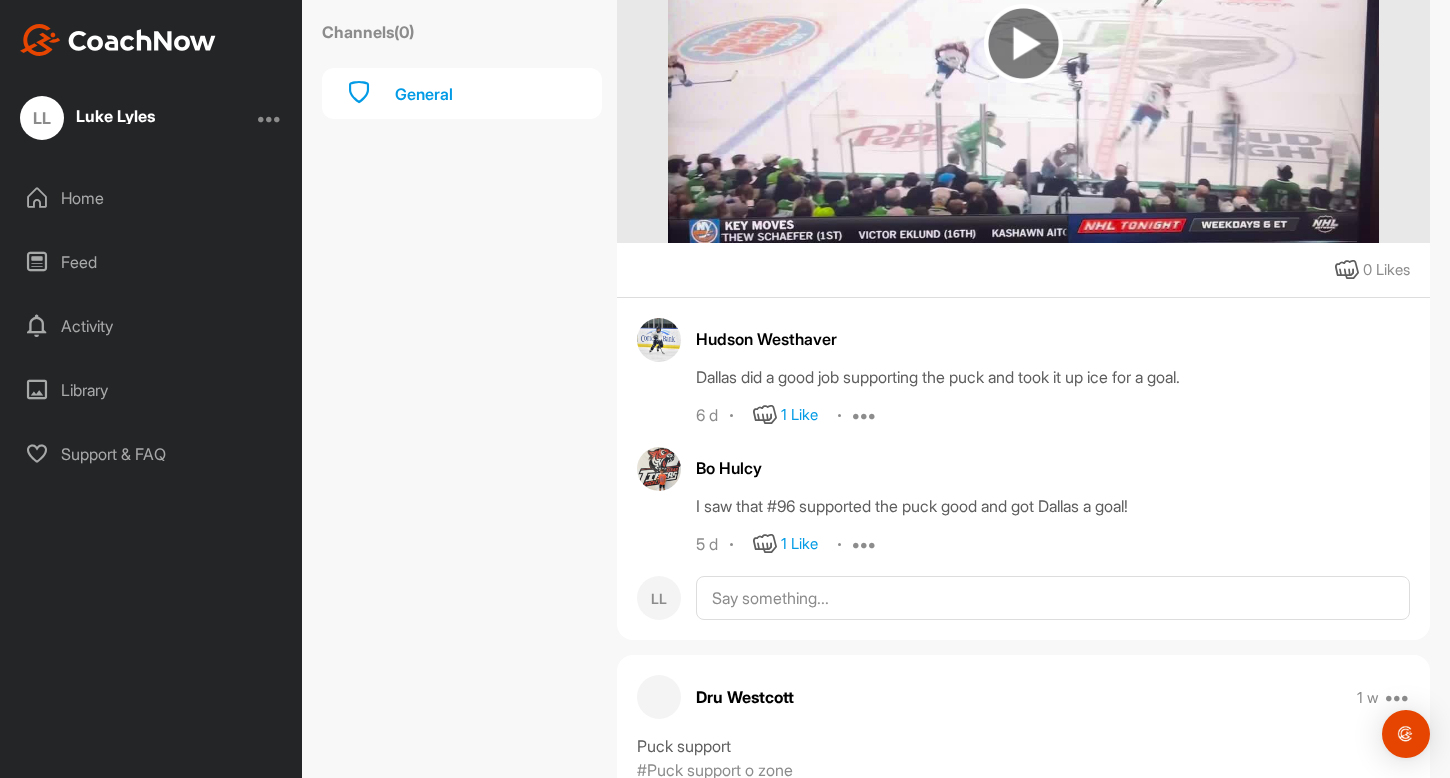 scroll, scrollTop: 1841, scrollLeft: 0, axis: vertical 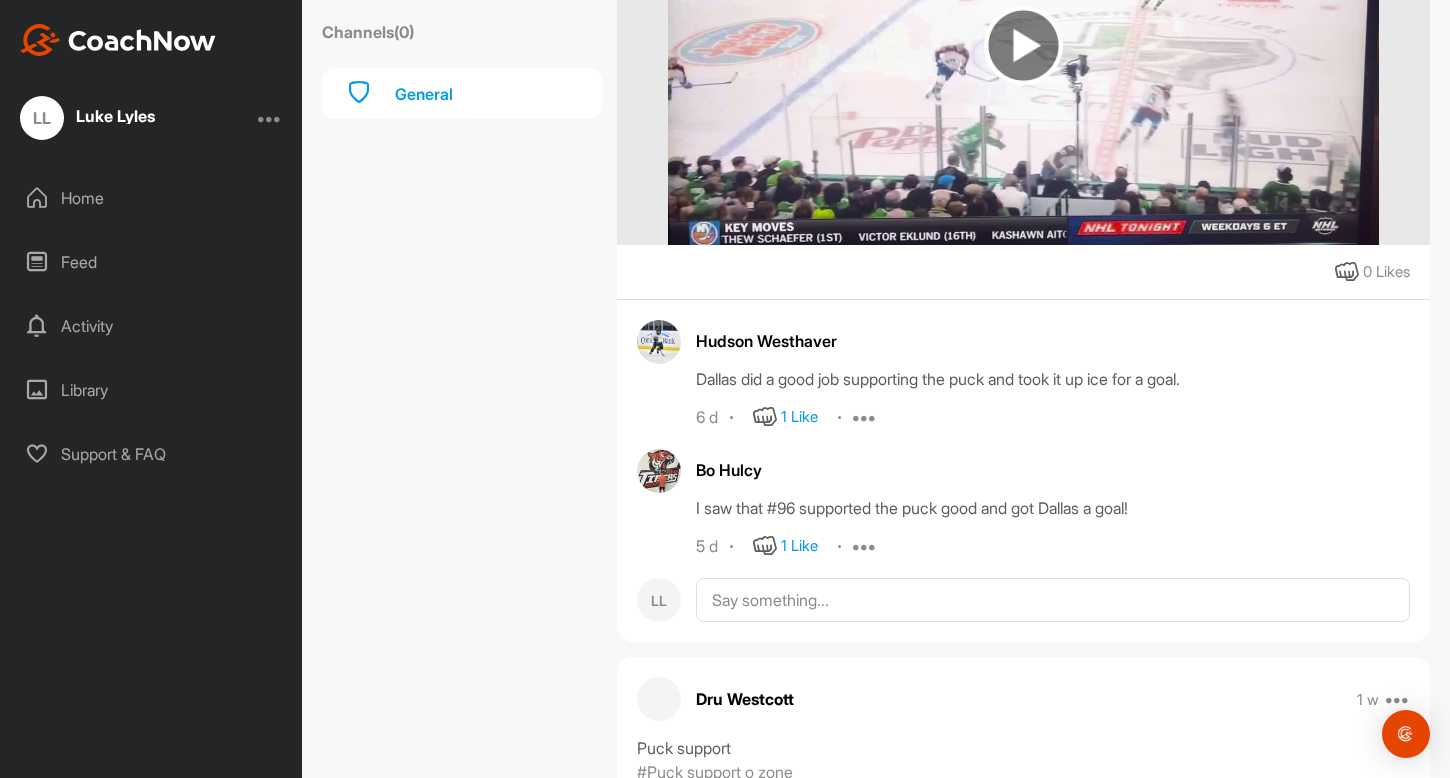 click at bounding box center [1023, 45] 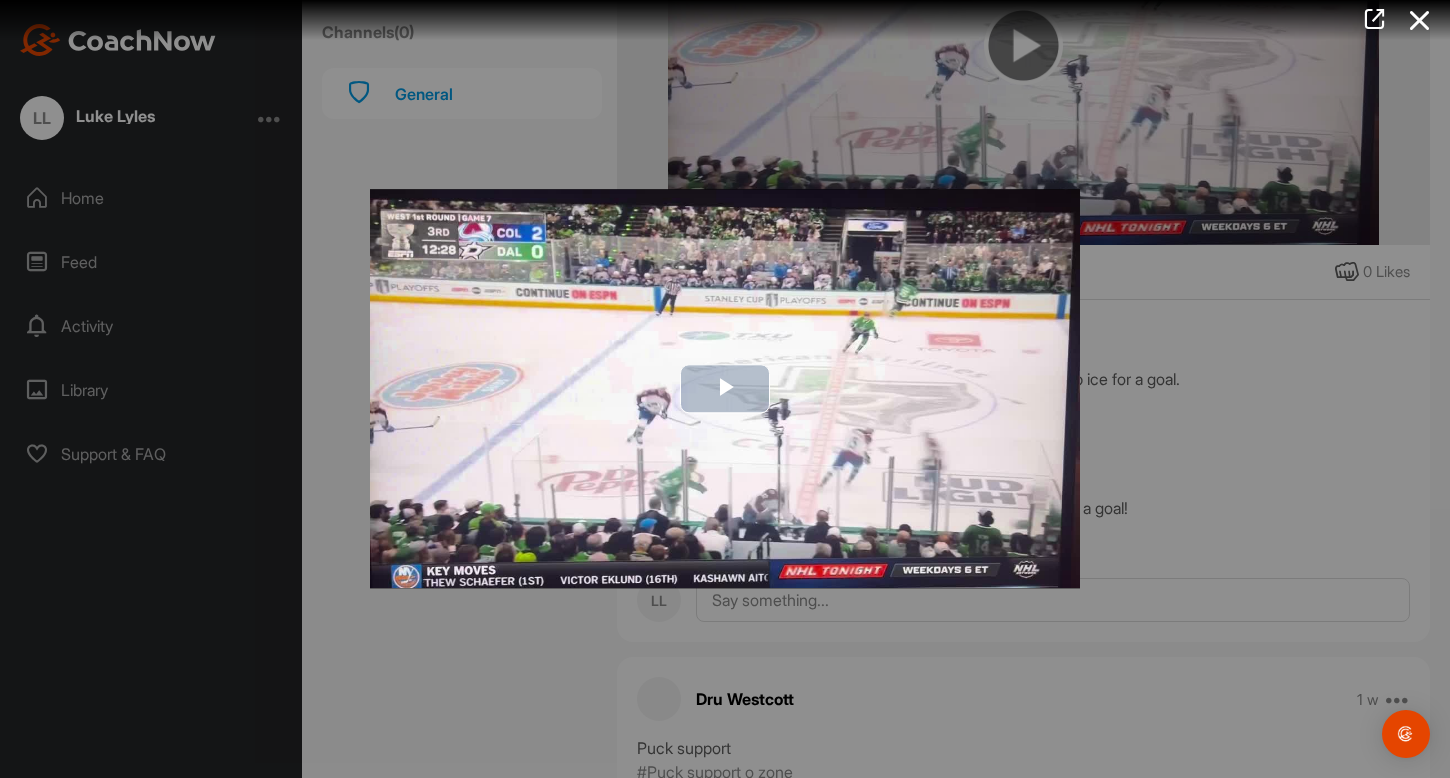 click at bounding box center [725, 389] 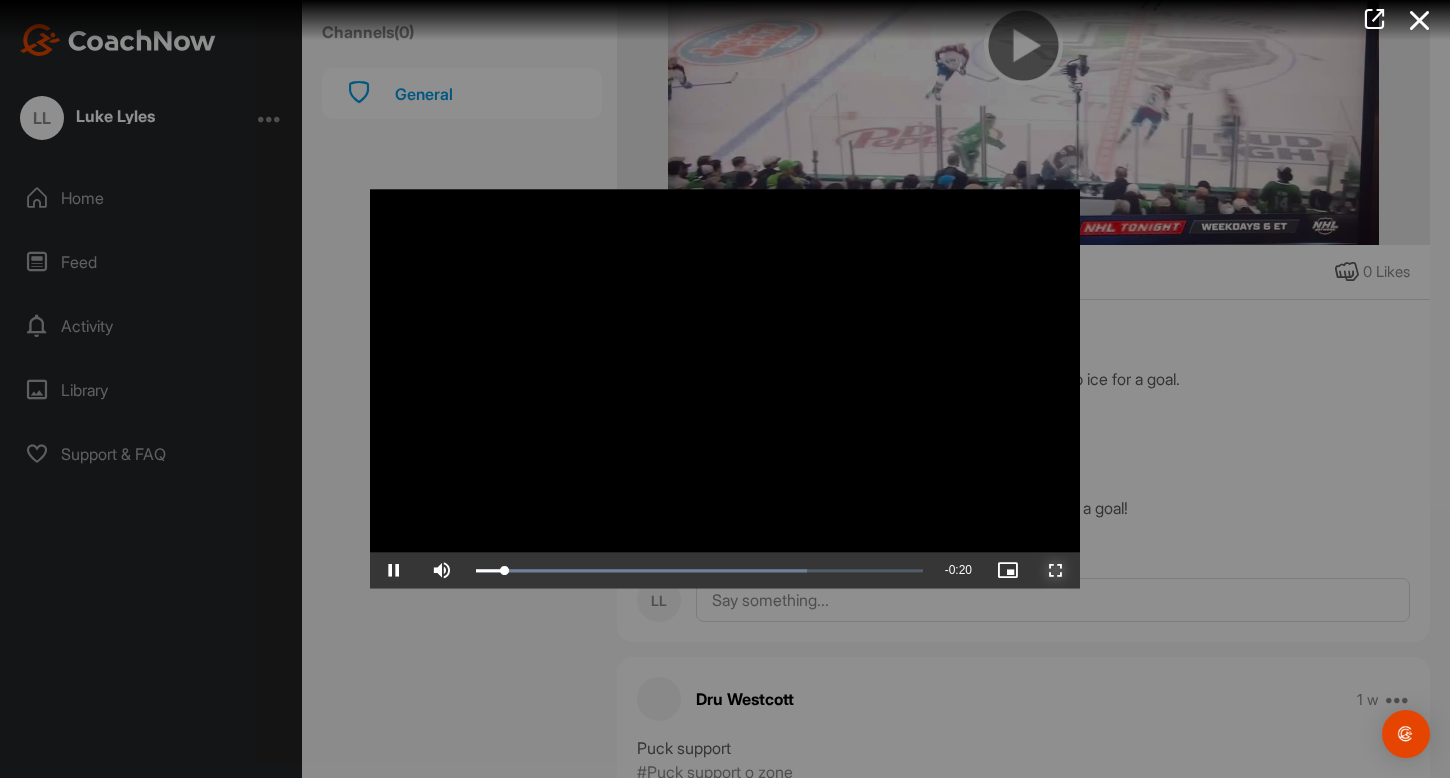 click at bounding box center (1056, 571) 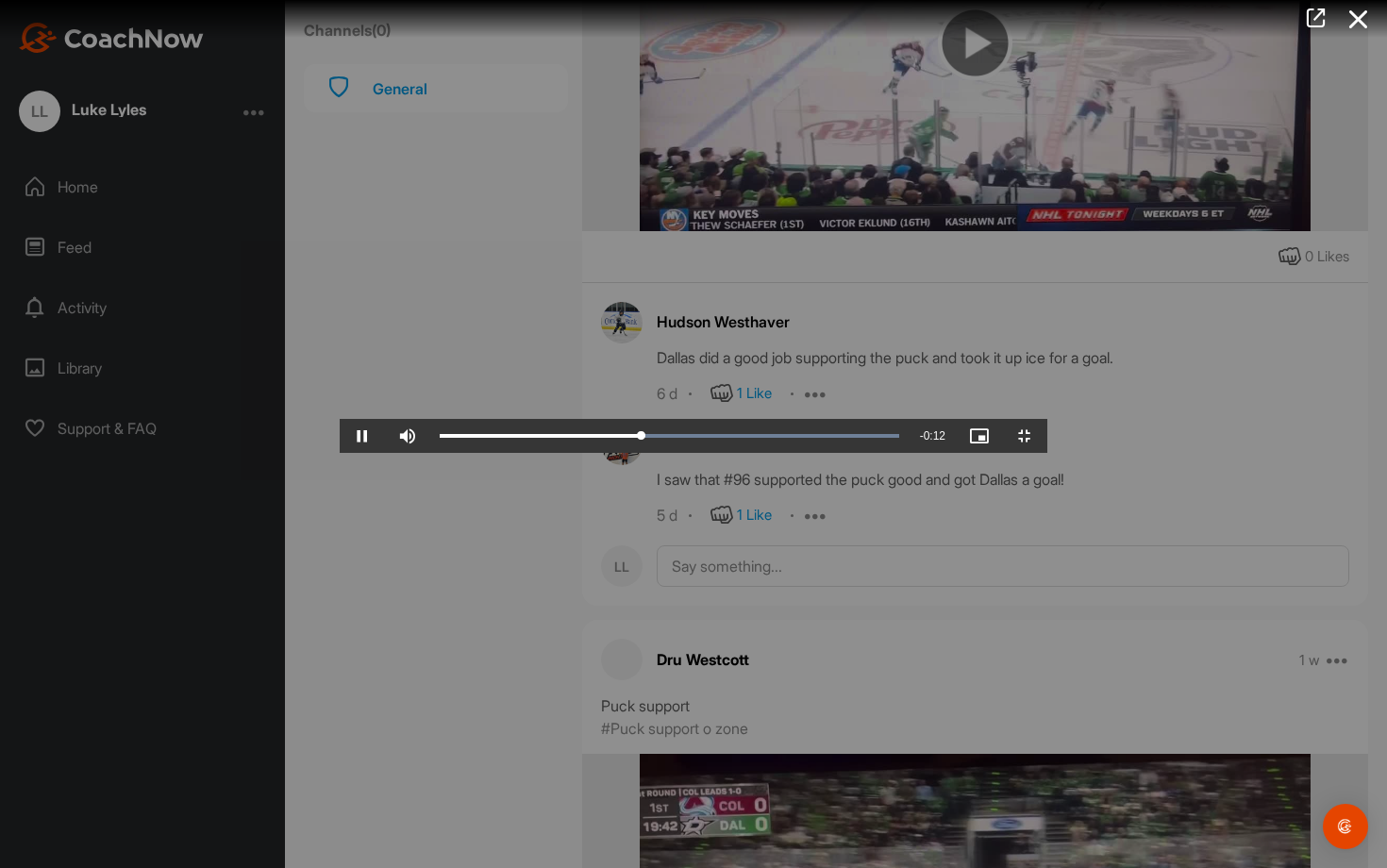 click at bounding box center [694, 434] 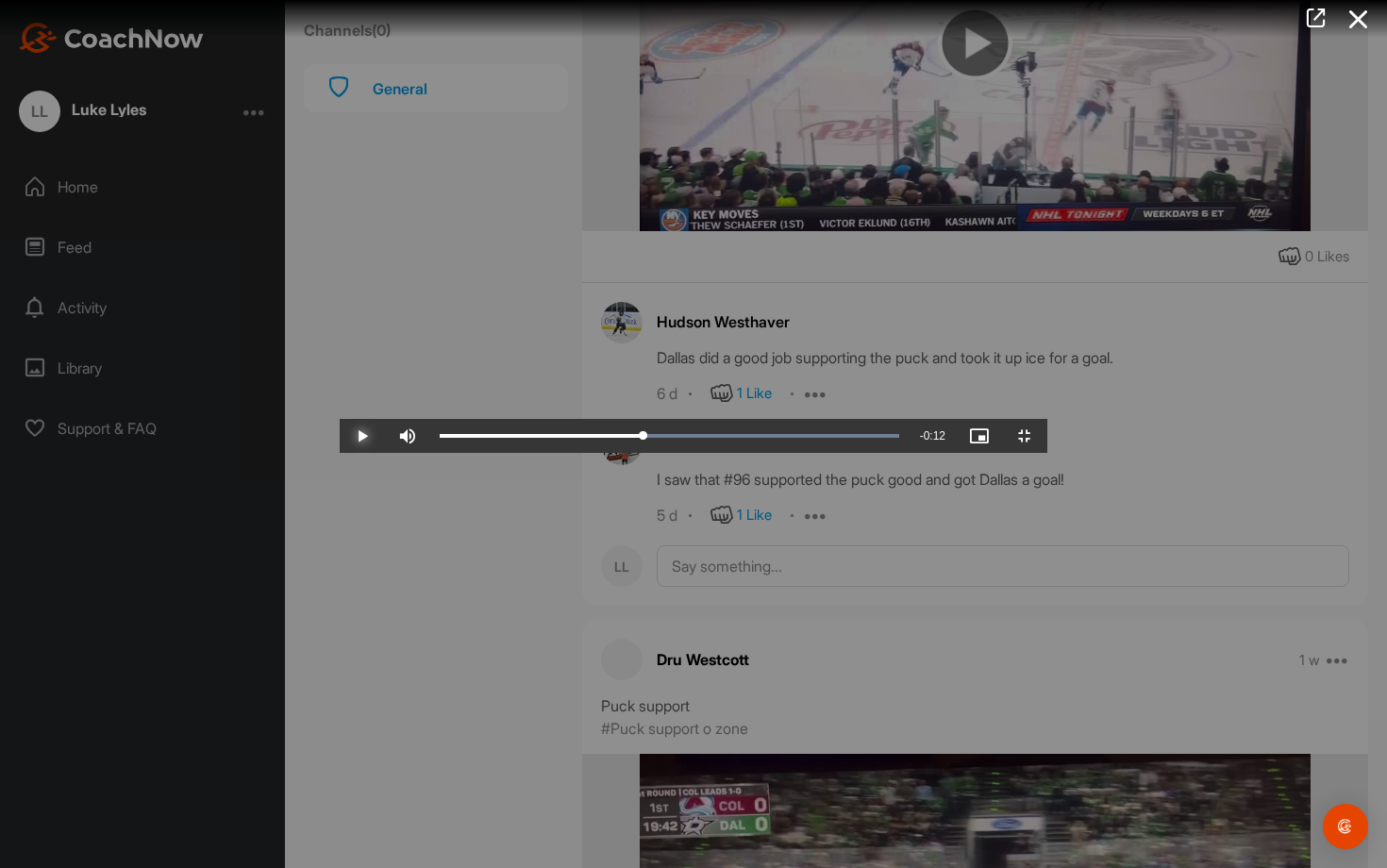 click at bounding box center (362, 436) 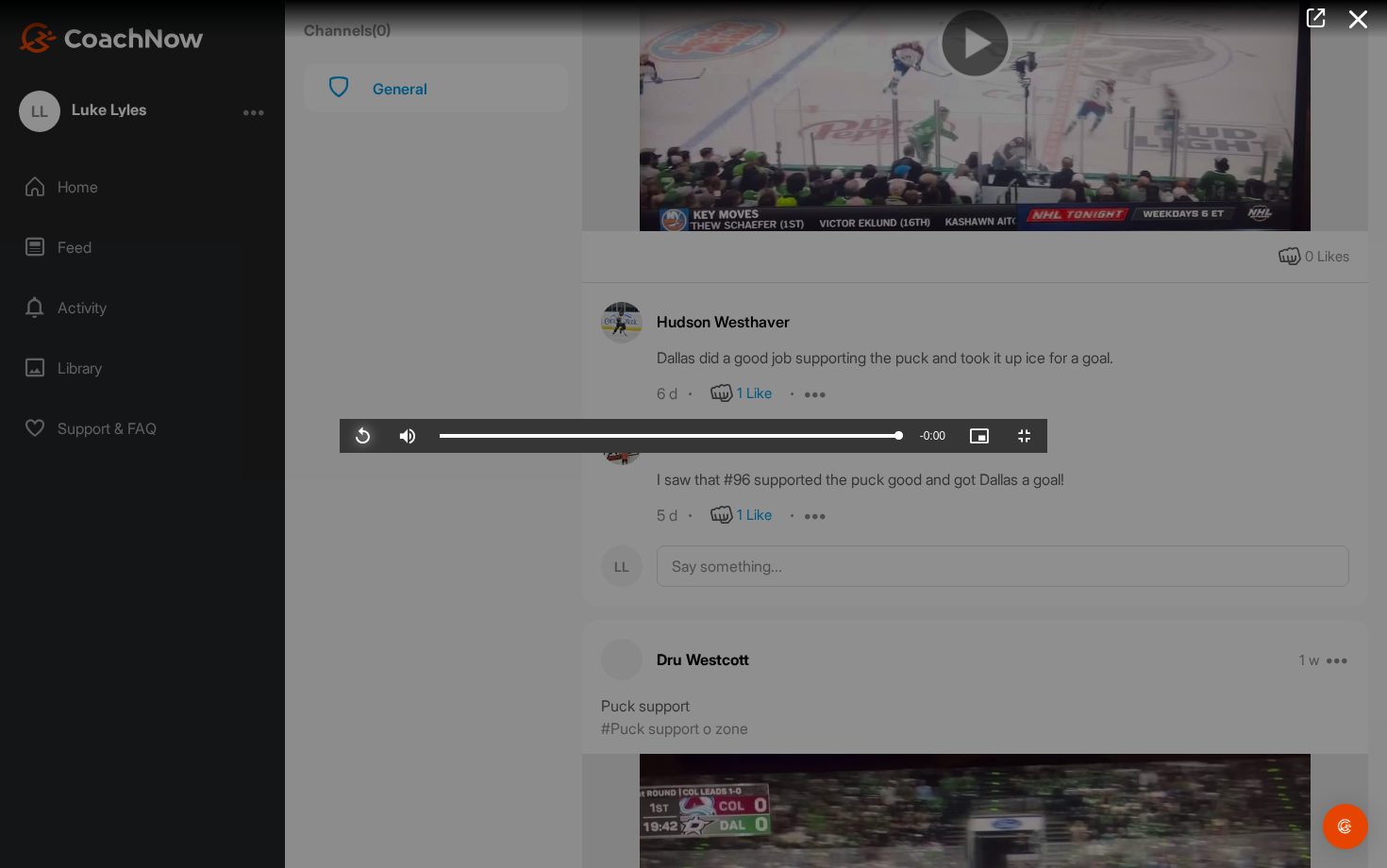 click at bounding box center [362, 436] 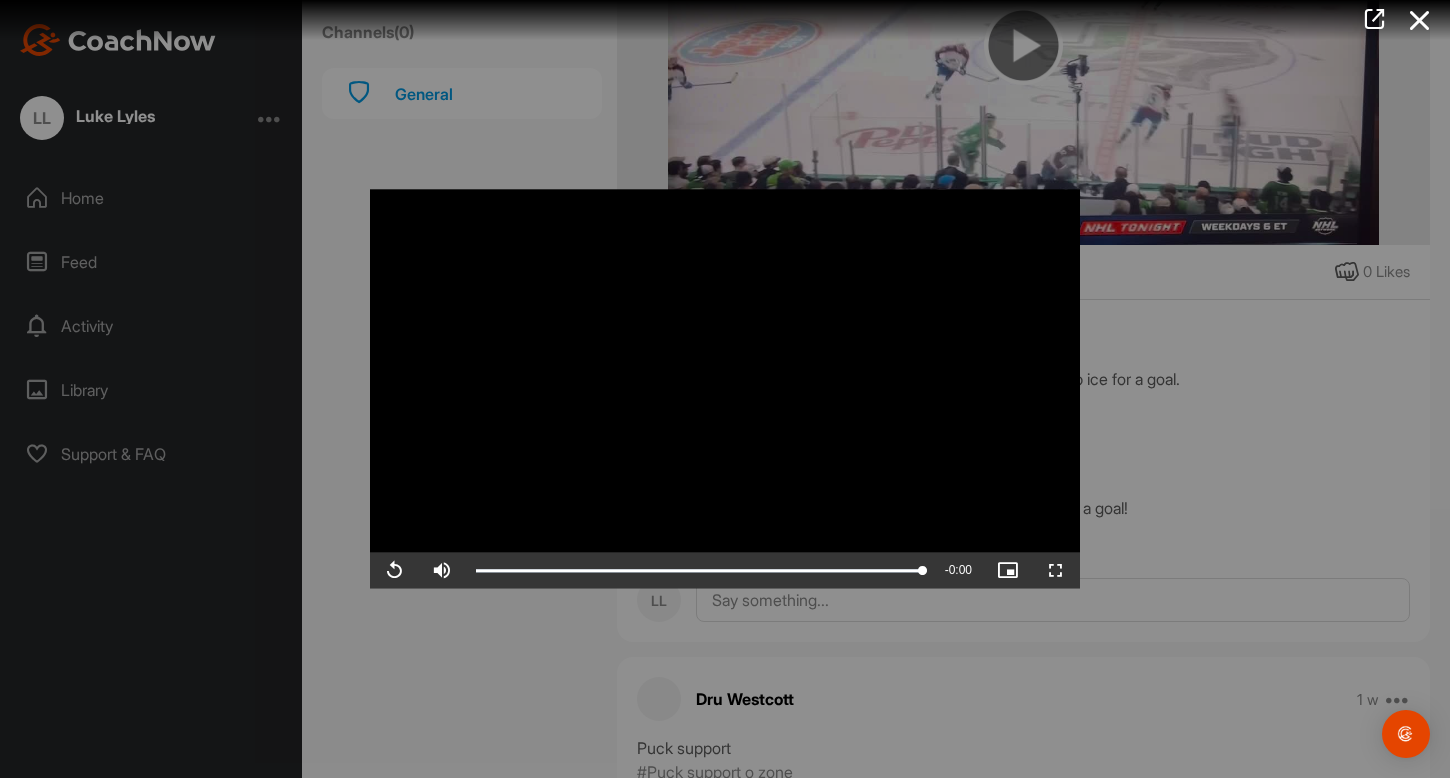 click on "Video Player is loading. Play Video Replay Skip Backward Skip Forward Mute Current Time  0:21 / Duration  0:21 Loaded :  100.00% 0:21 Stream Type  LIVE Seek to live, currently behind live LIVE Remaining Time  - 0:00   1x Playback Rate Chapters Chapters Descriptions descriptions off , selected Captions captions settings , opens captions settings dialog captions off , selected Audio Track Picture-in-Picture Fullscreen This is a modal window. Beginning of dialog window. Escape will cancel and close the window. Text Color White Black Red Green Blue Yellow Magenta Cyan Opacity Opaque Semi-Transparent Text Background Color Black White Red Green Blue Yellow Magenta Cyan Opacity Opaque Semi-Transparent Transparent Caption Area Background Color Black White Red Green Blue Yellow Magenta Cyan Opacity Transparent Semi-Transparent Opaque Font Size 50% 75% 100% 125% 150% 175% 200% 300% 400% Text Edge Style None Raised Depressed Uniform Drop shadow Font Family Proportional Sans-Serif Monospace Sans-Serif Casual Script" at bounding box center (725, 388) 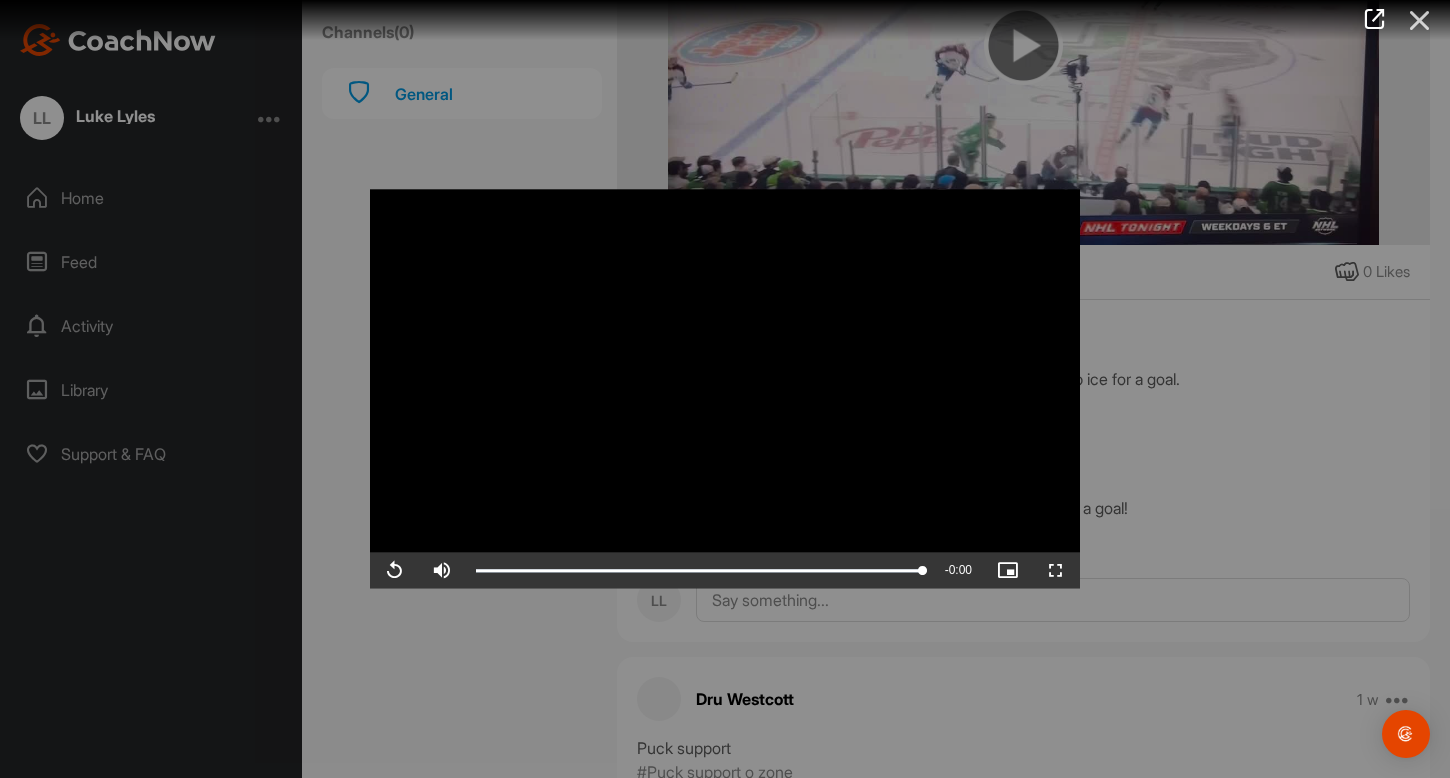 click at bounding box center (1420, 20) 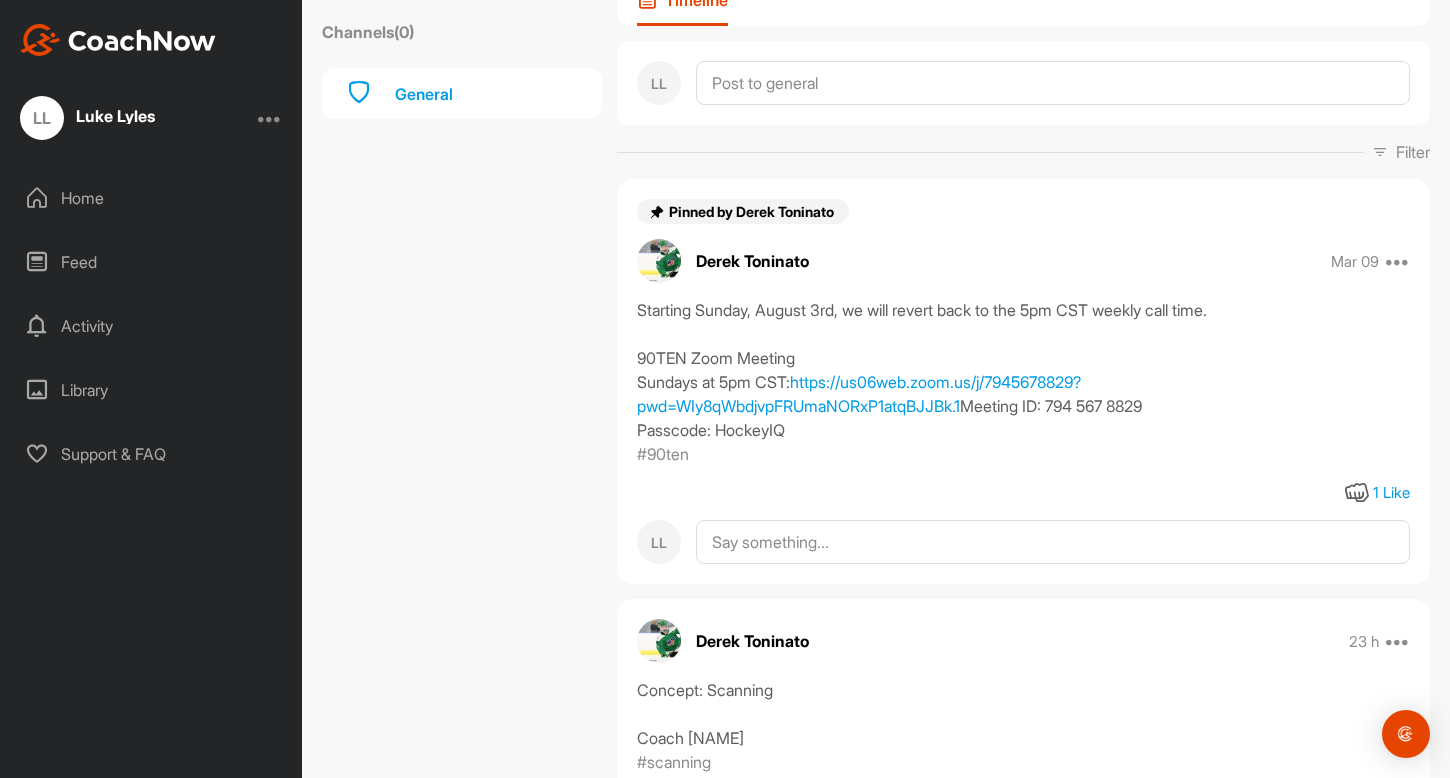 scroll, scrollTop: 0, scrollLeft: 0, axis: both 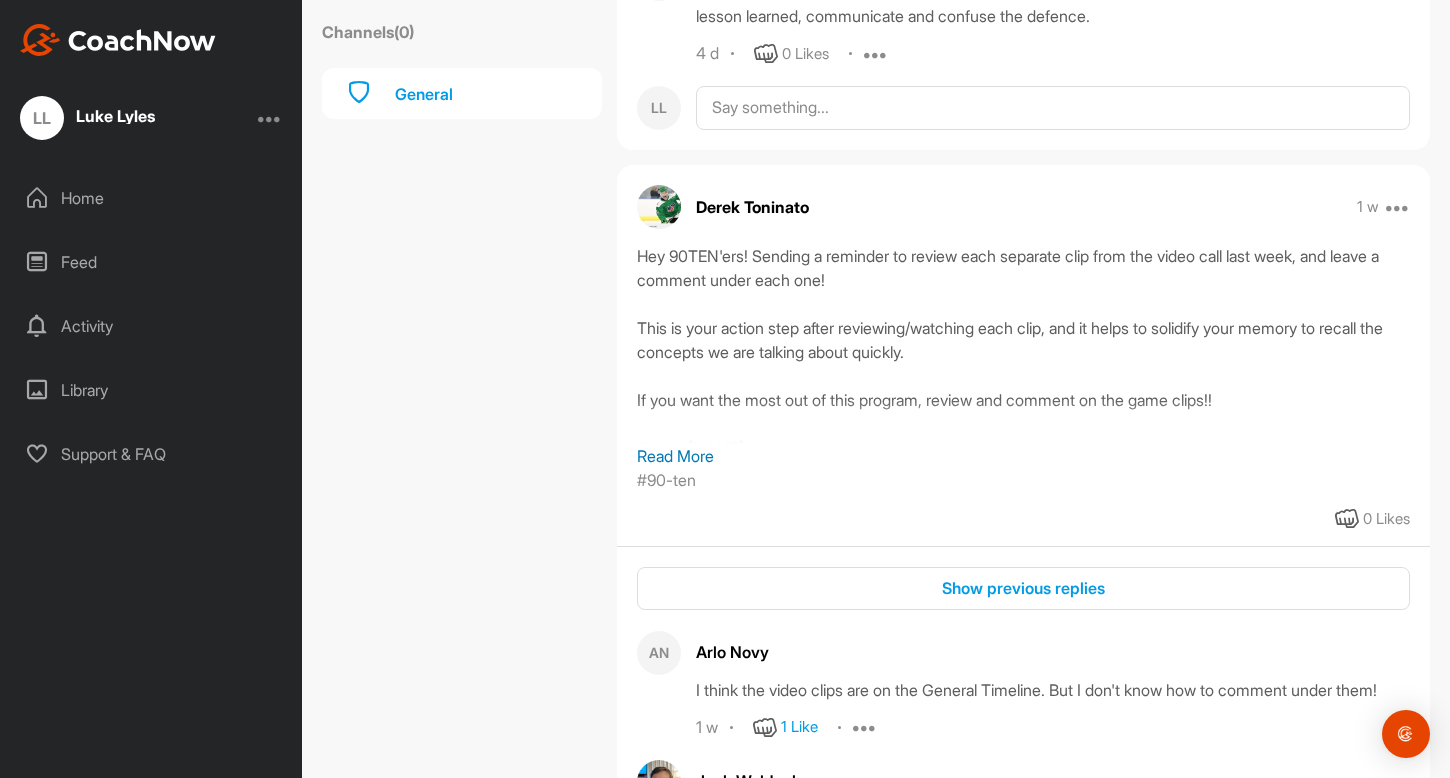 click on "Feed" at bounding box center [152, 262] 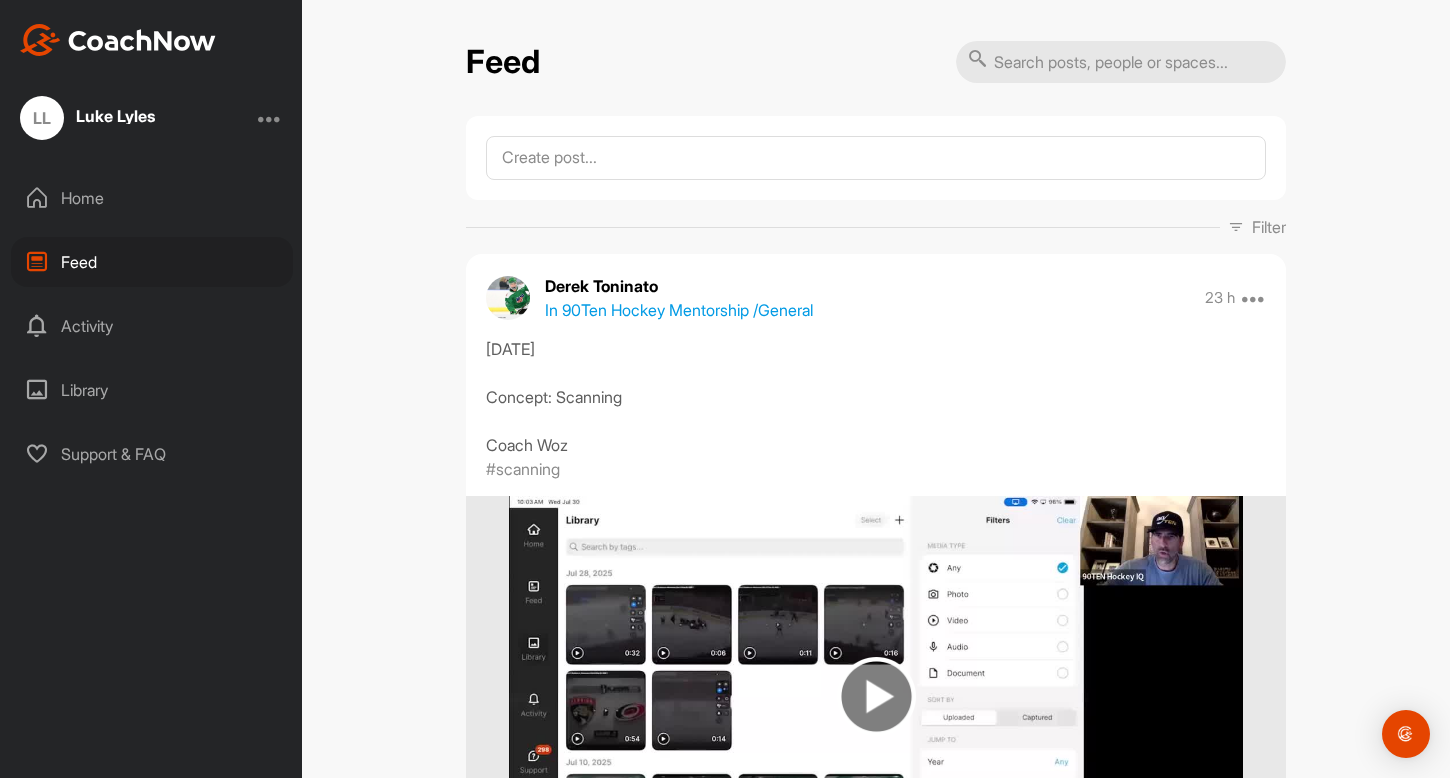 click on "Library" at bounding box center [152, 390] 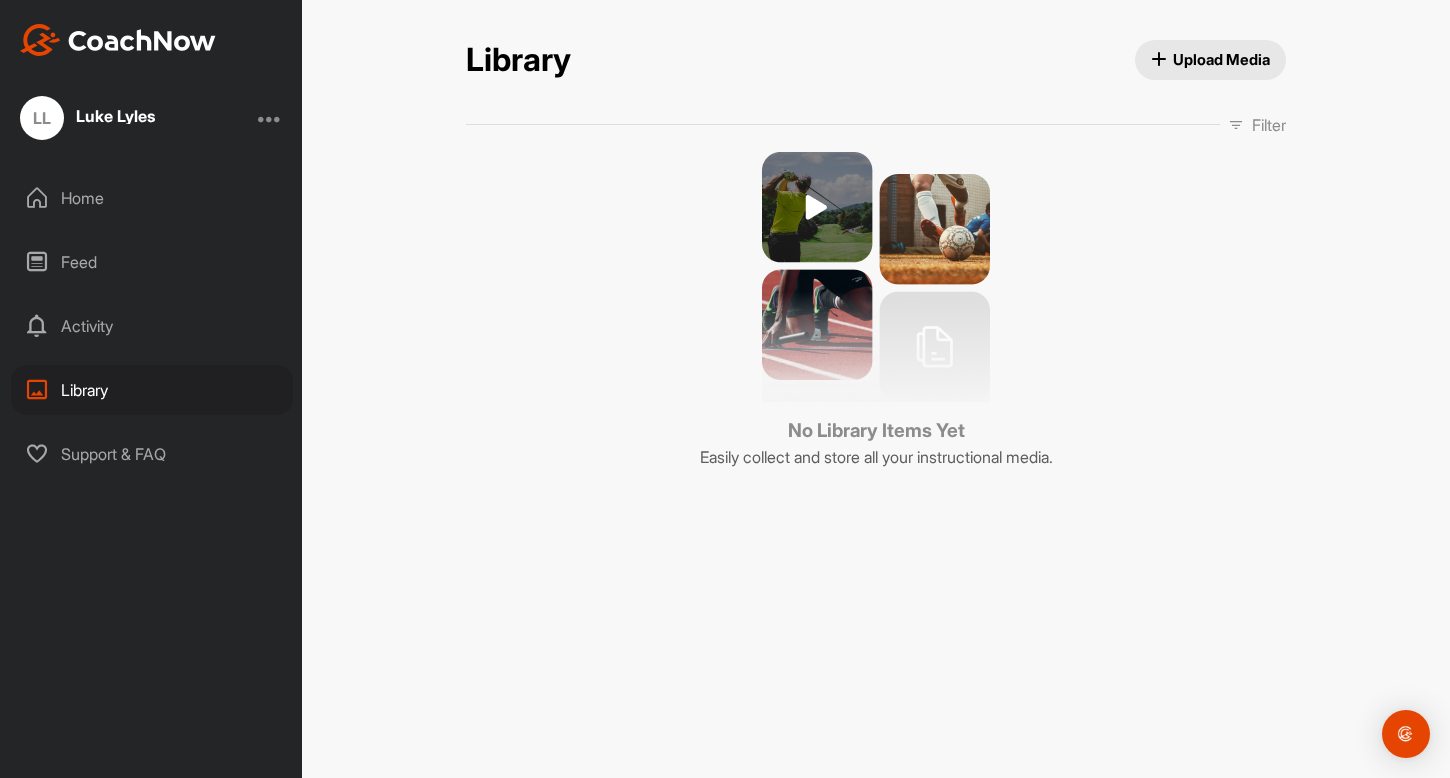 click on "Activity" at bounding box center (152, 326) 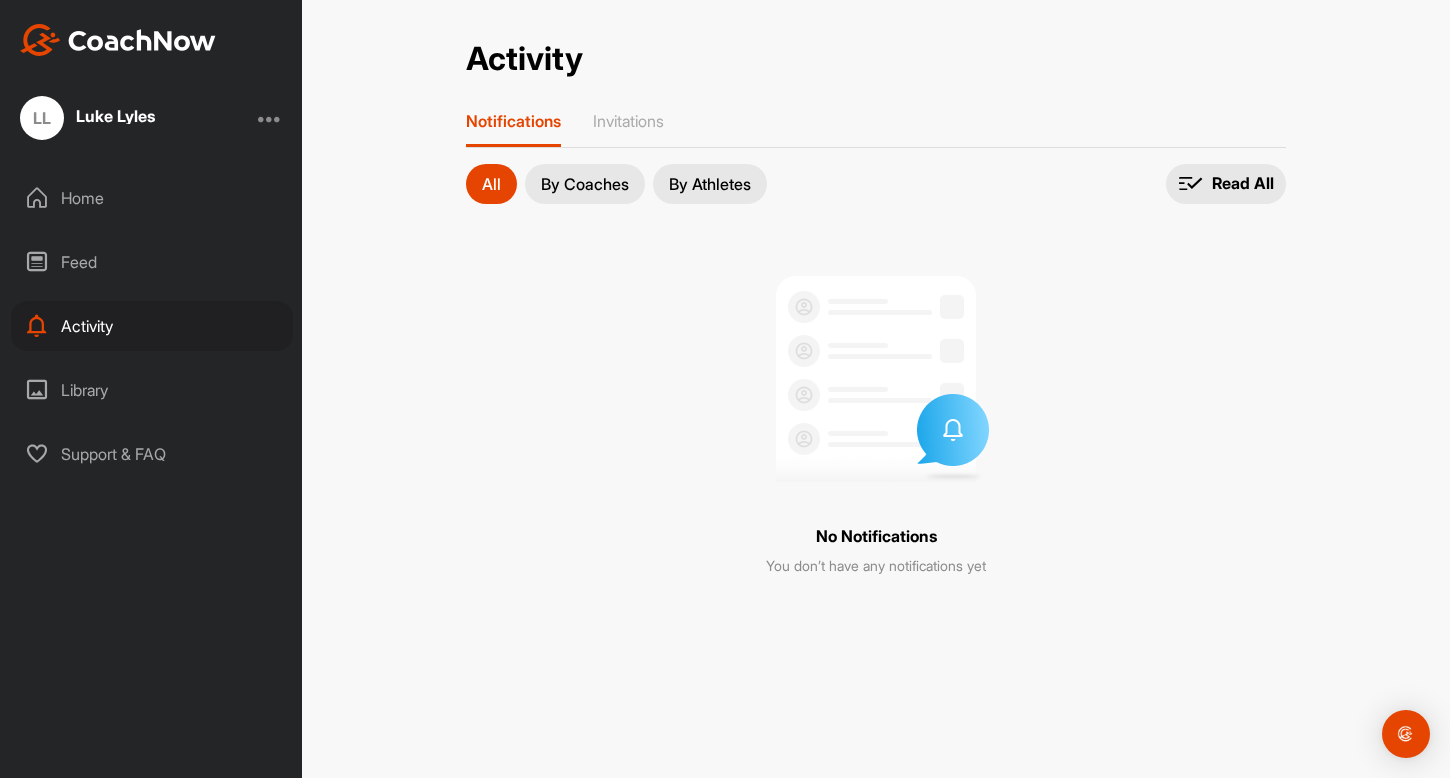 click on "Home" at bounding box center (152, 198) 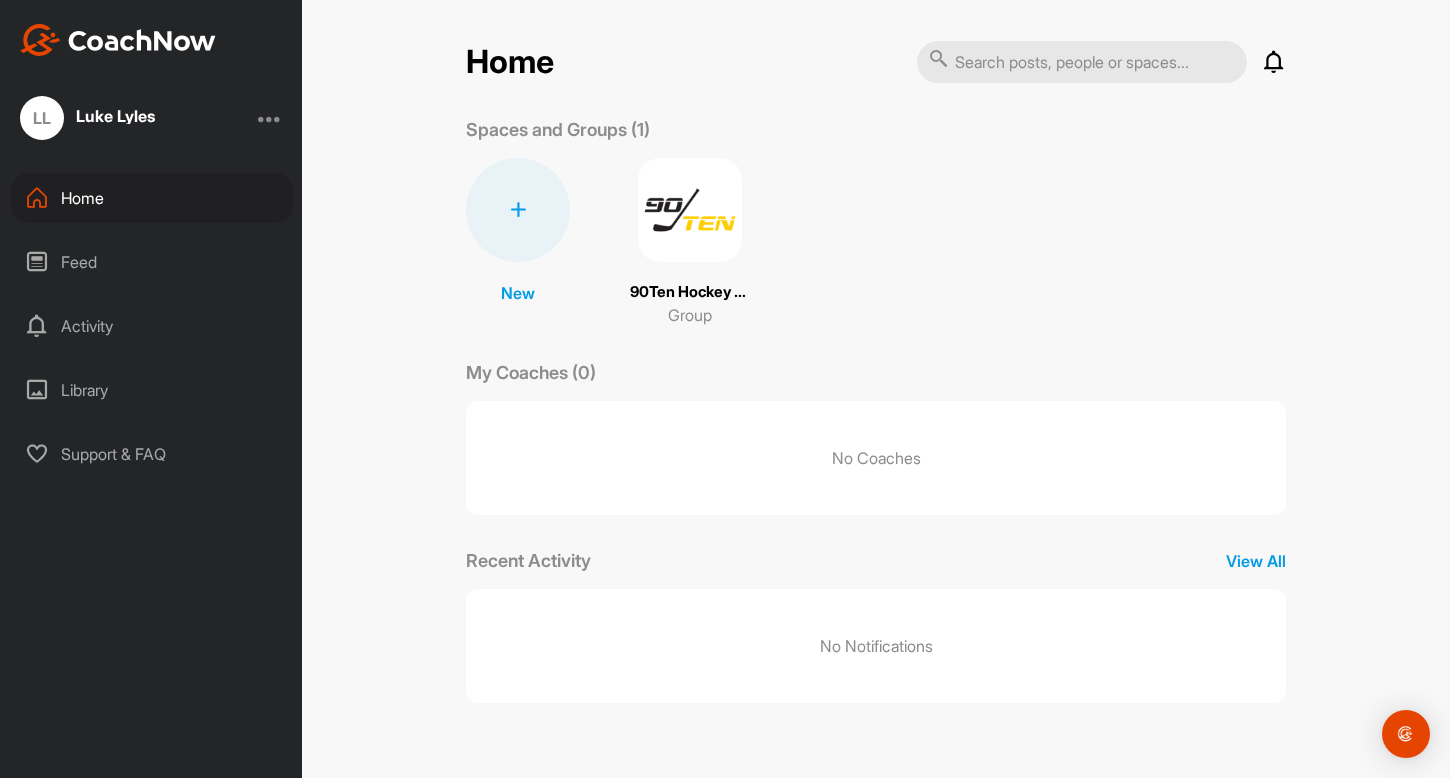 click at bounding box center (690, 210) 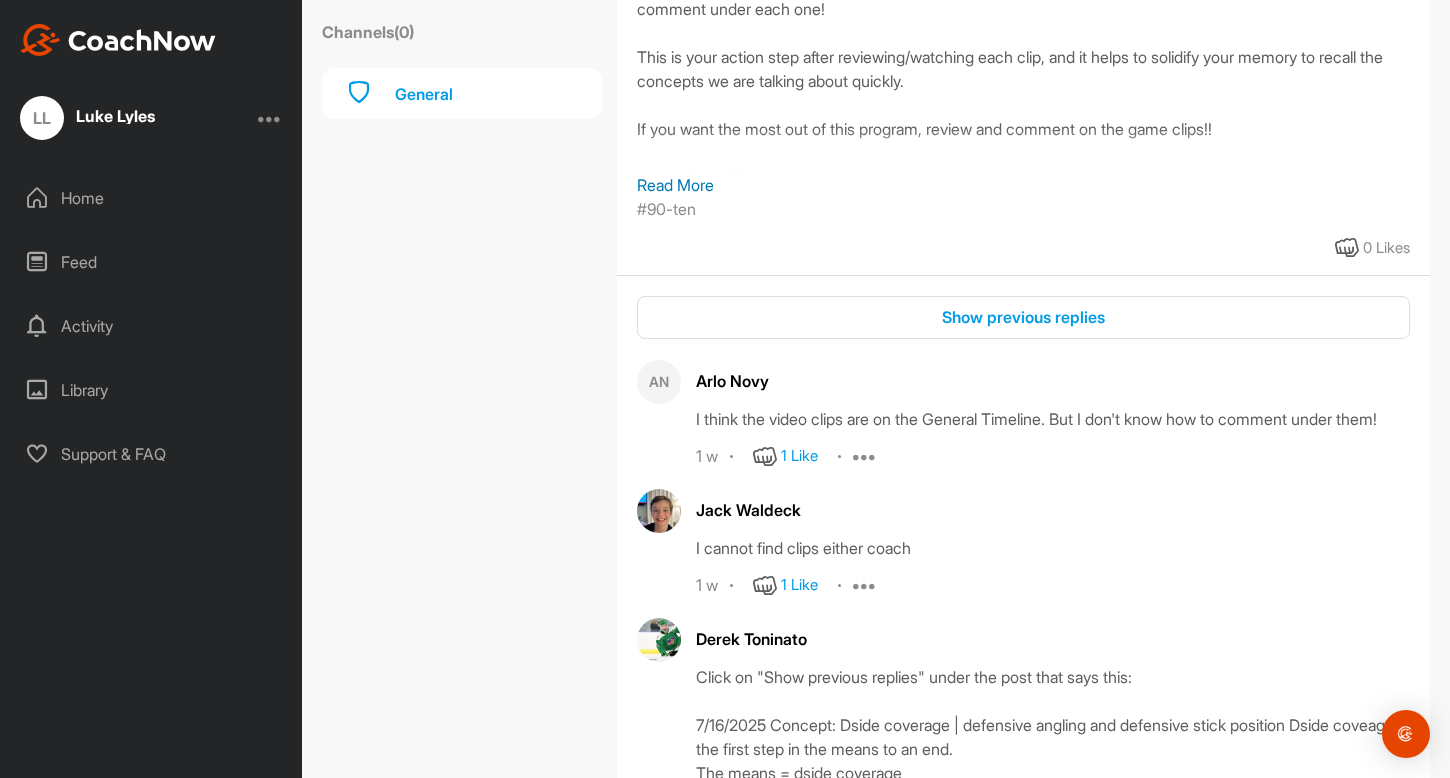 scroll, scrollTop: 5869, scrollLeft: 0, axis: vertical 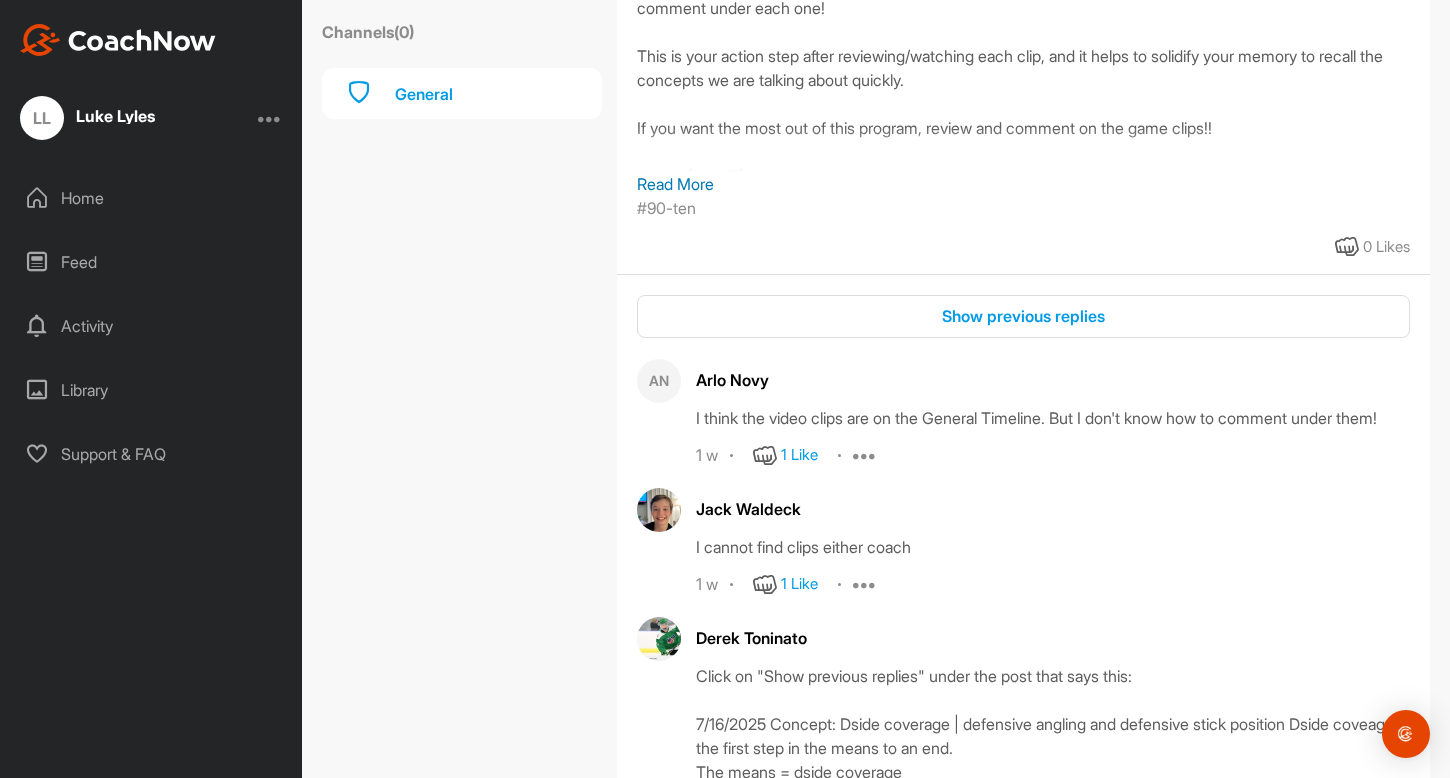 click on "Read More" at bounding box center [1023, 184] 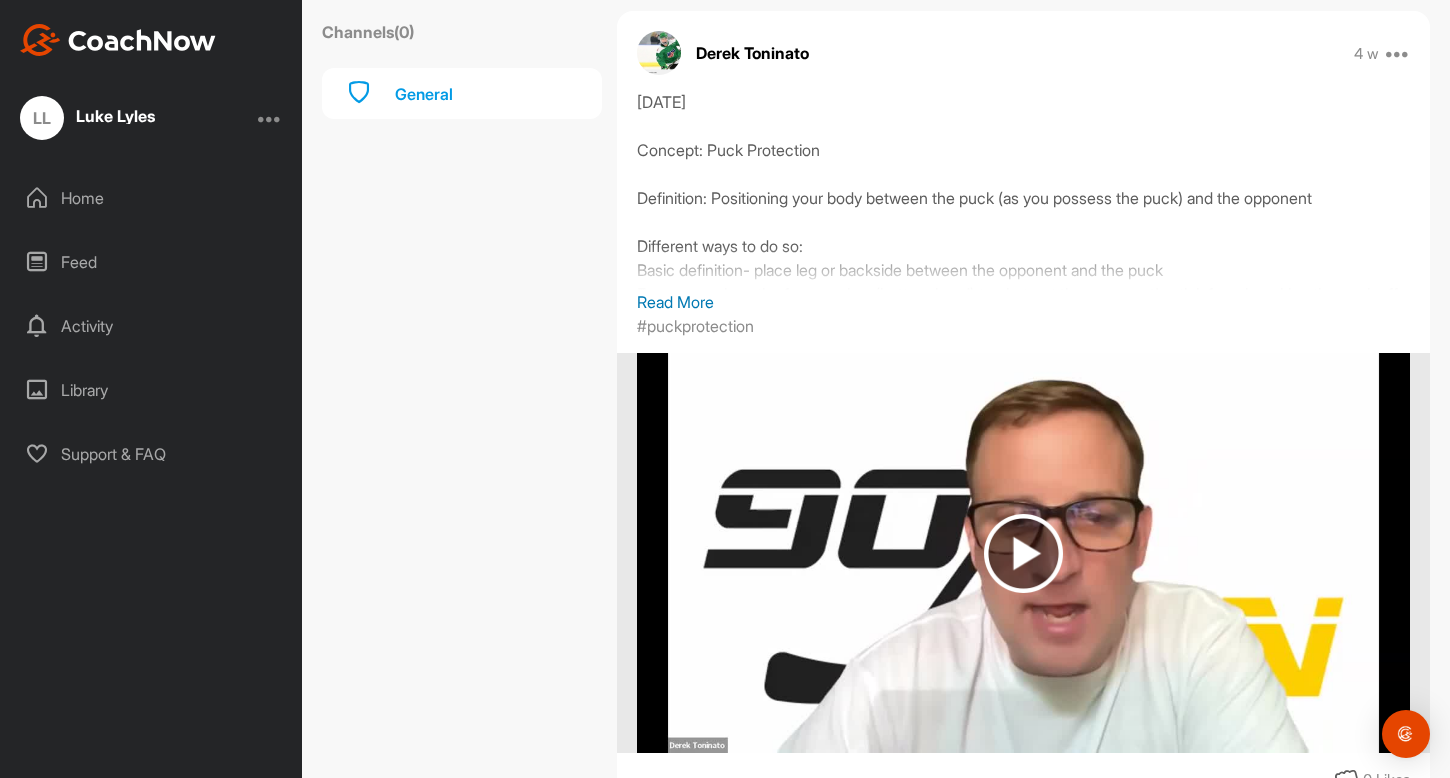 scroll, scrollTop: 9707, scrollLeft: 0, axis: vertical 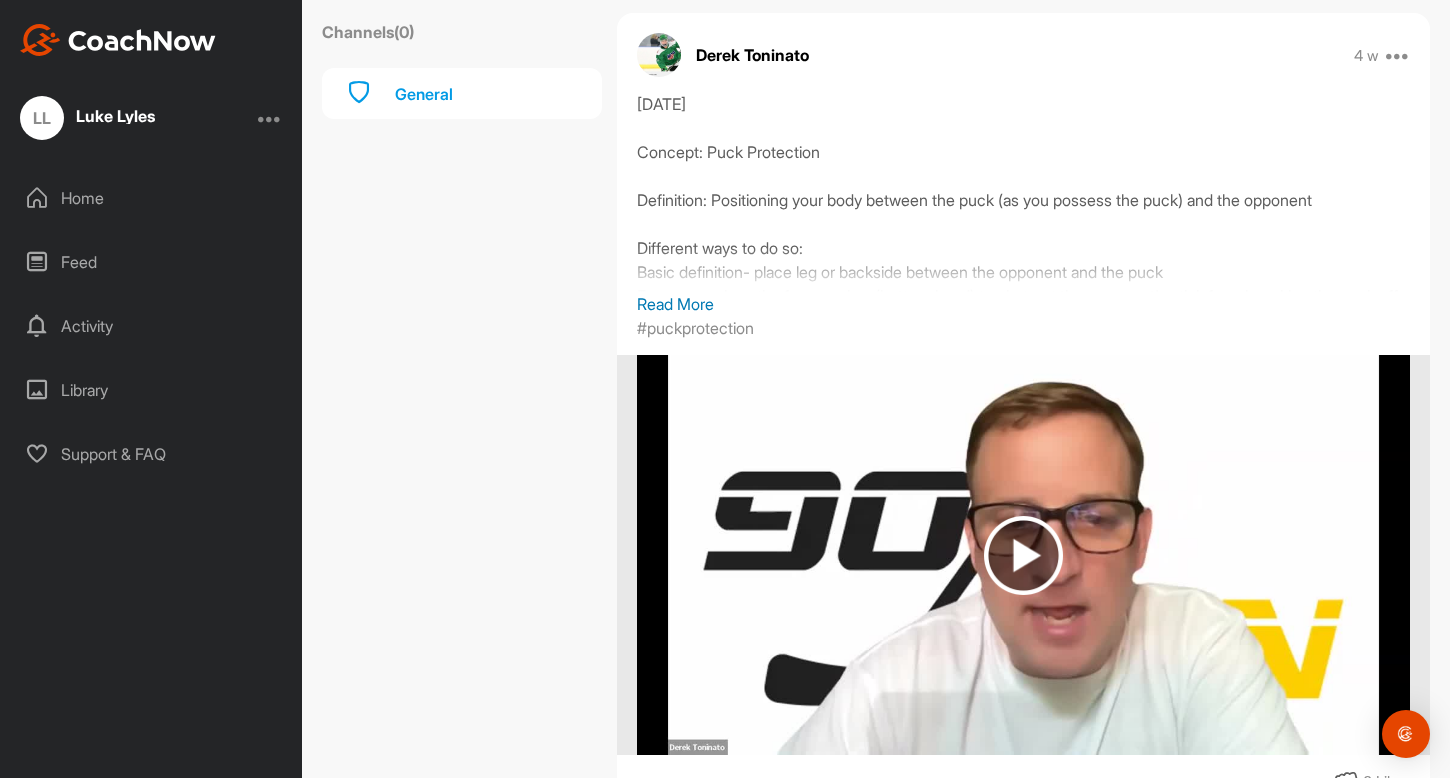 click on "Read More" at bounding box center [1023, 304] 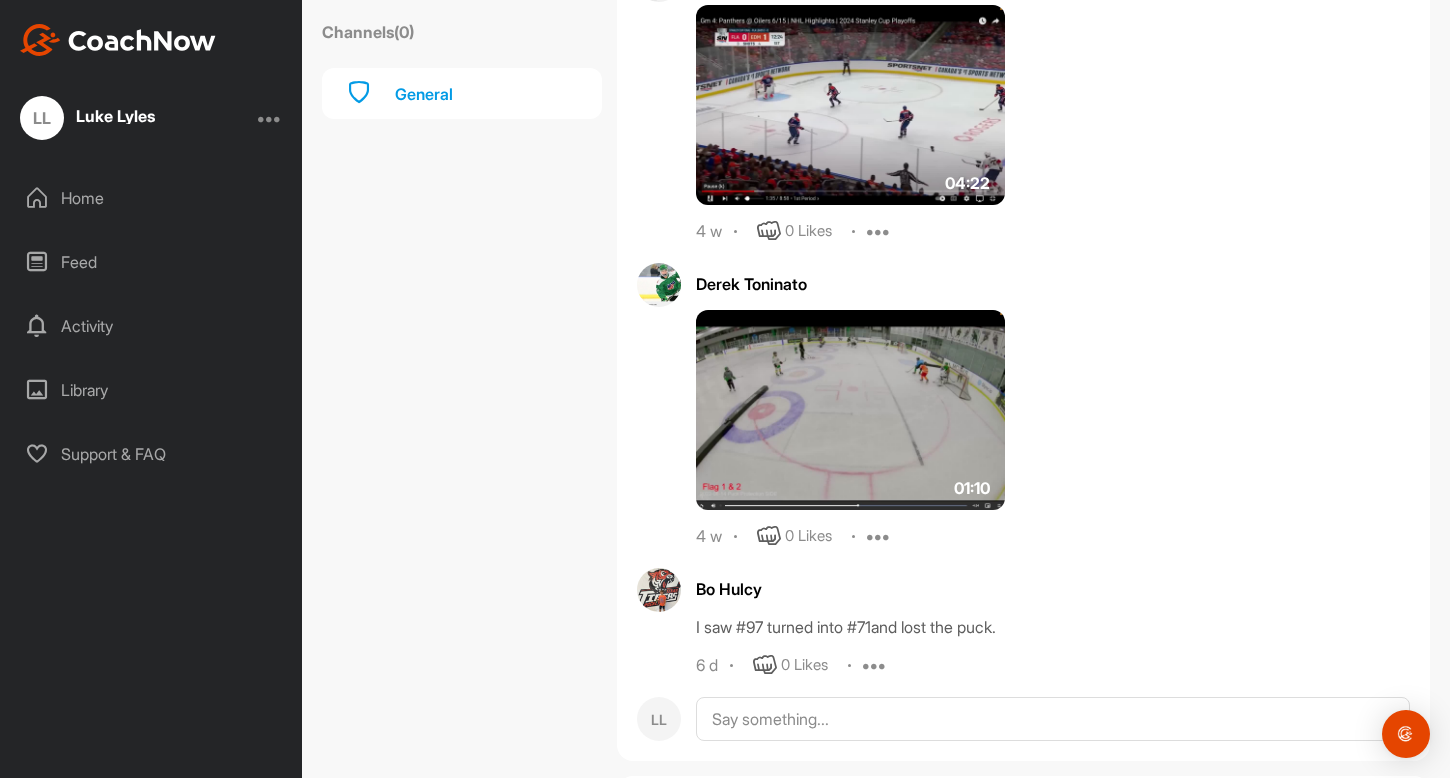 scroll, scrollTop: 10615, scrollLeft: 0, axis: vertical 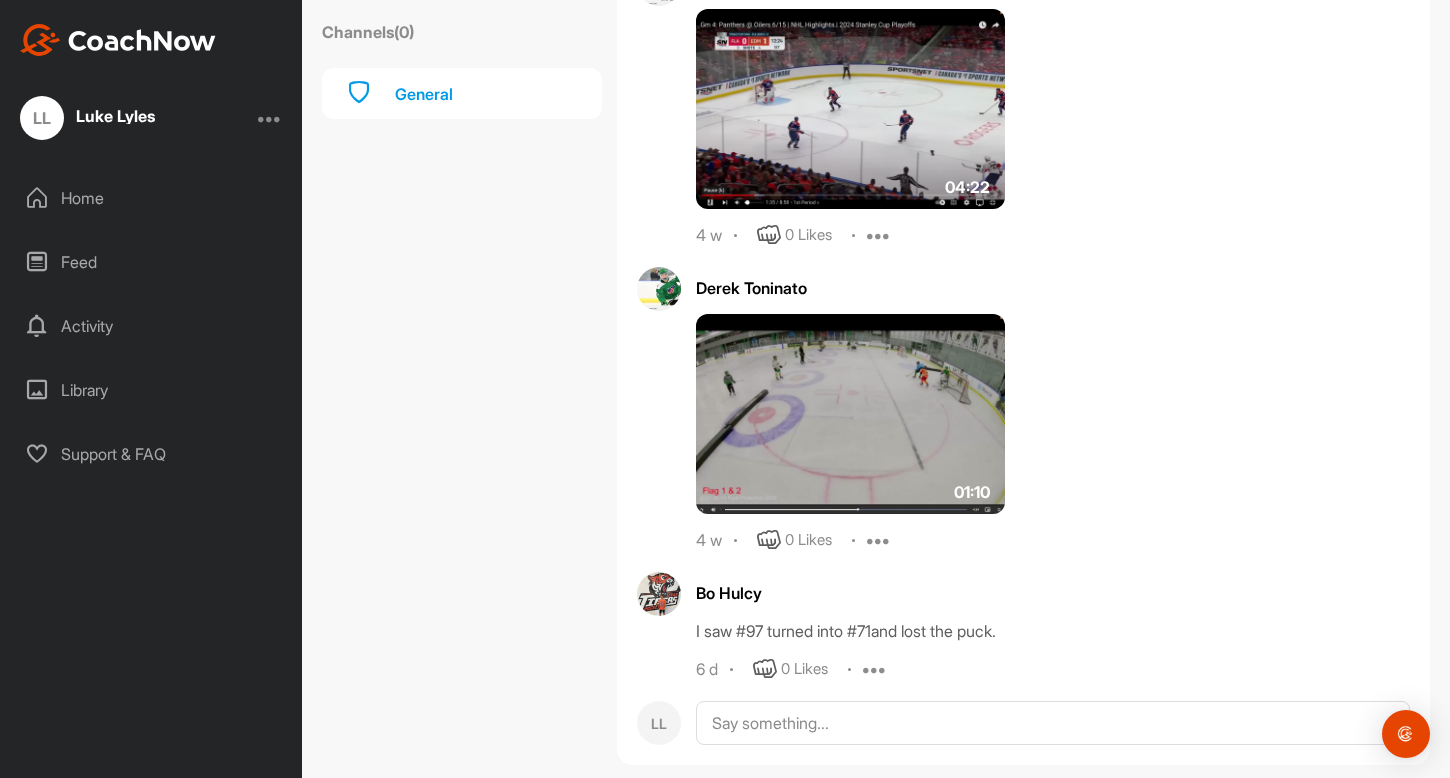 click at bounding box center [850, 414] 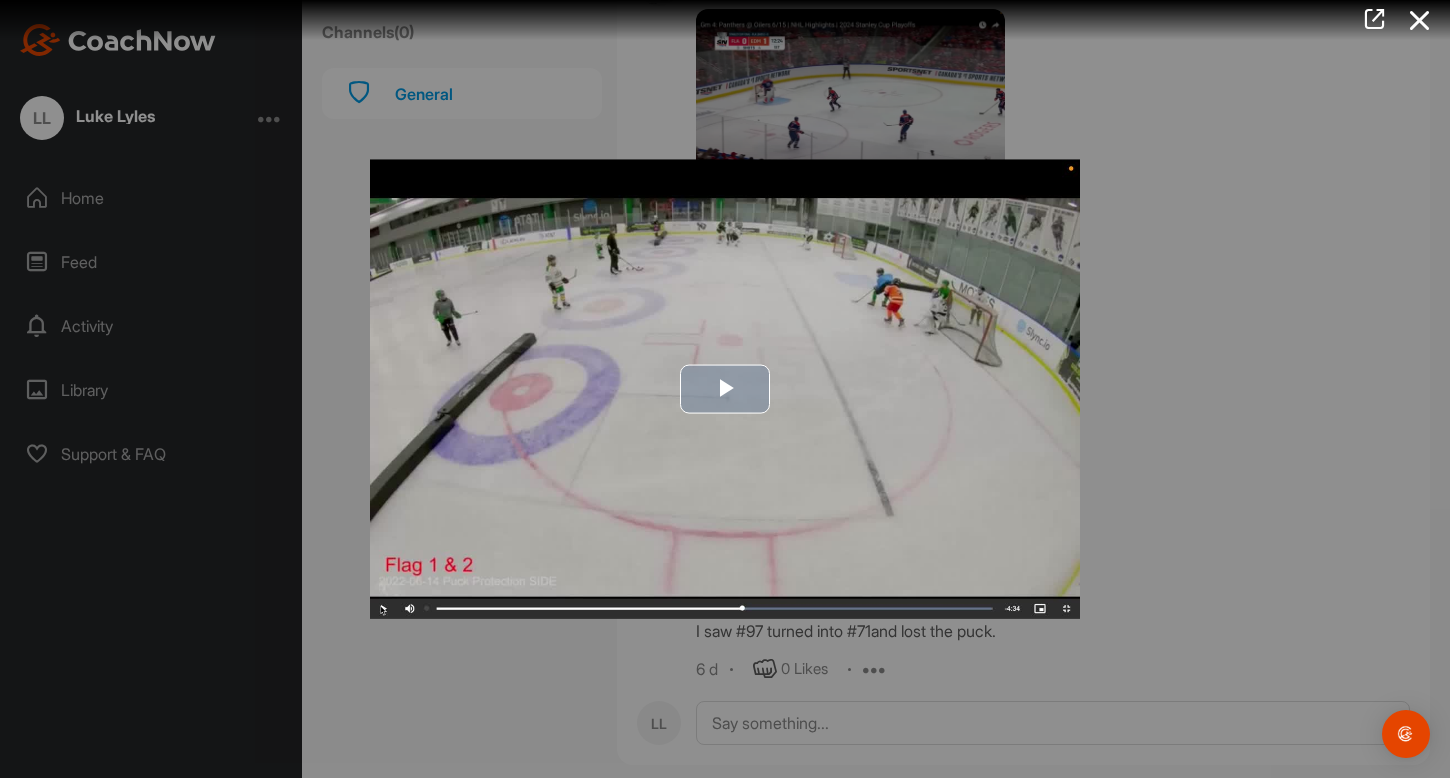 click at bounding box center (725, 389) 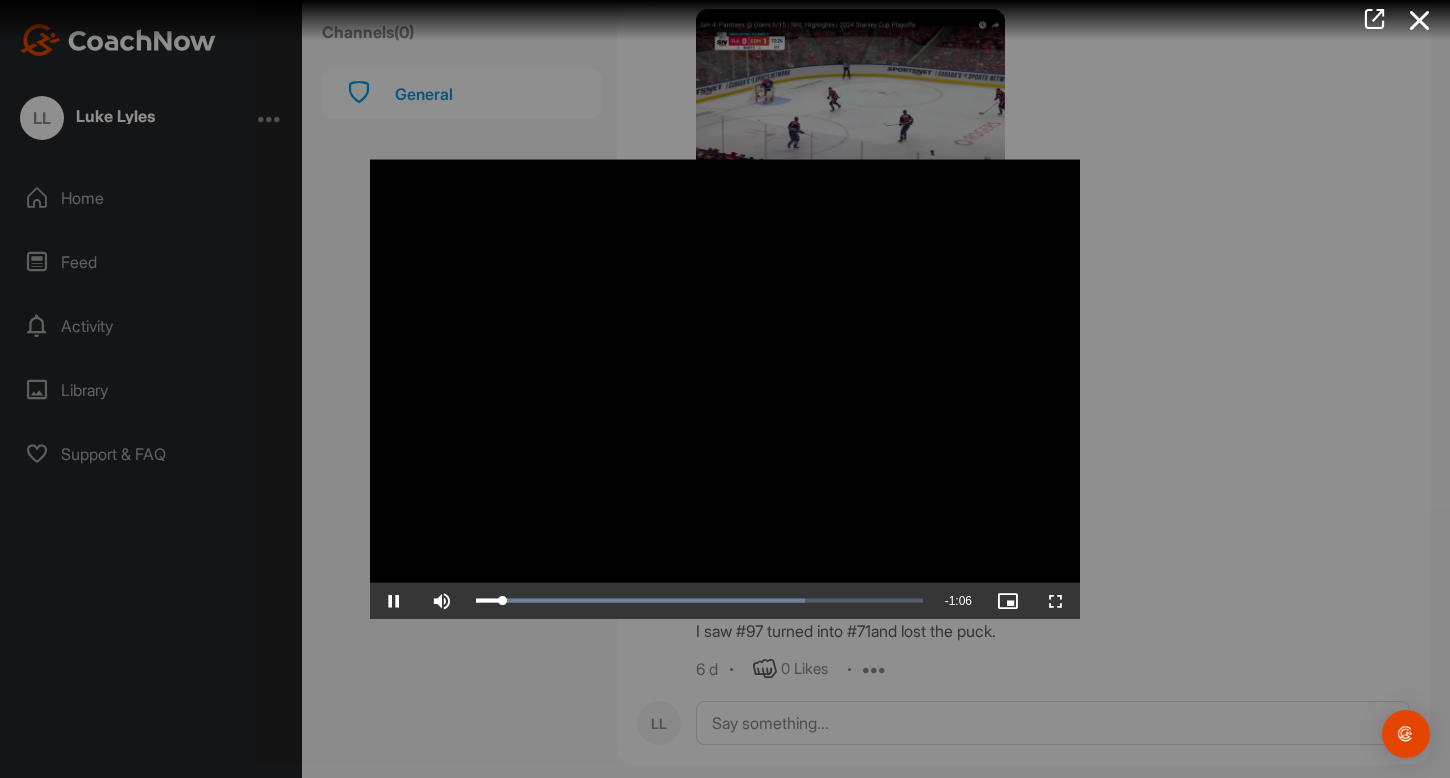 click at bounding box center (725, 389) 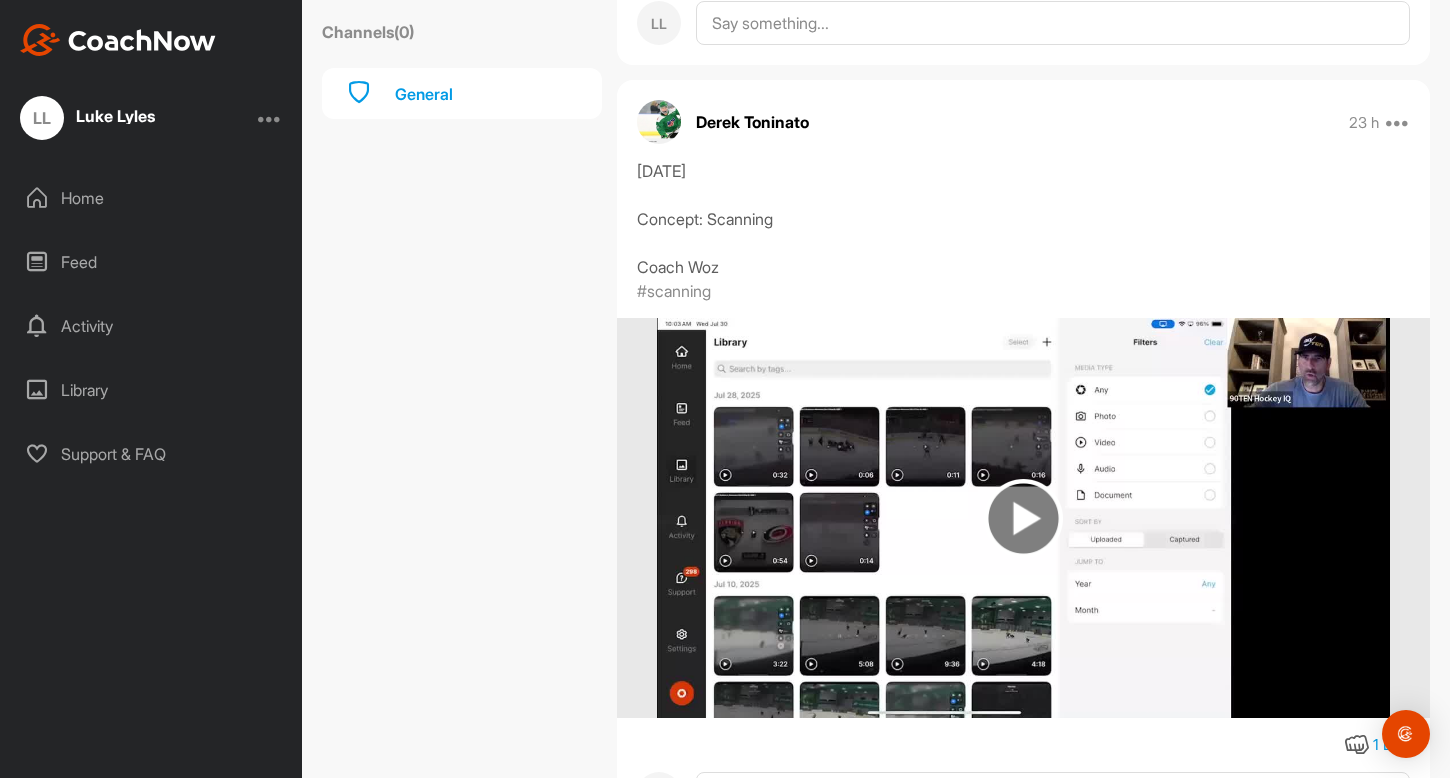 scroll, scrollTop: 764, scrollLeft: 0, axis: vertical 